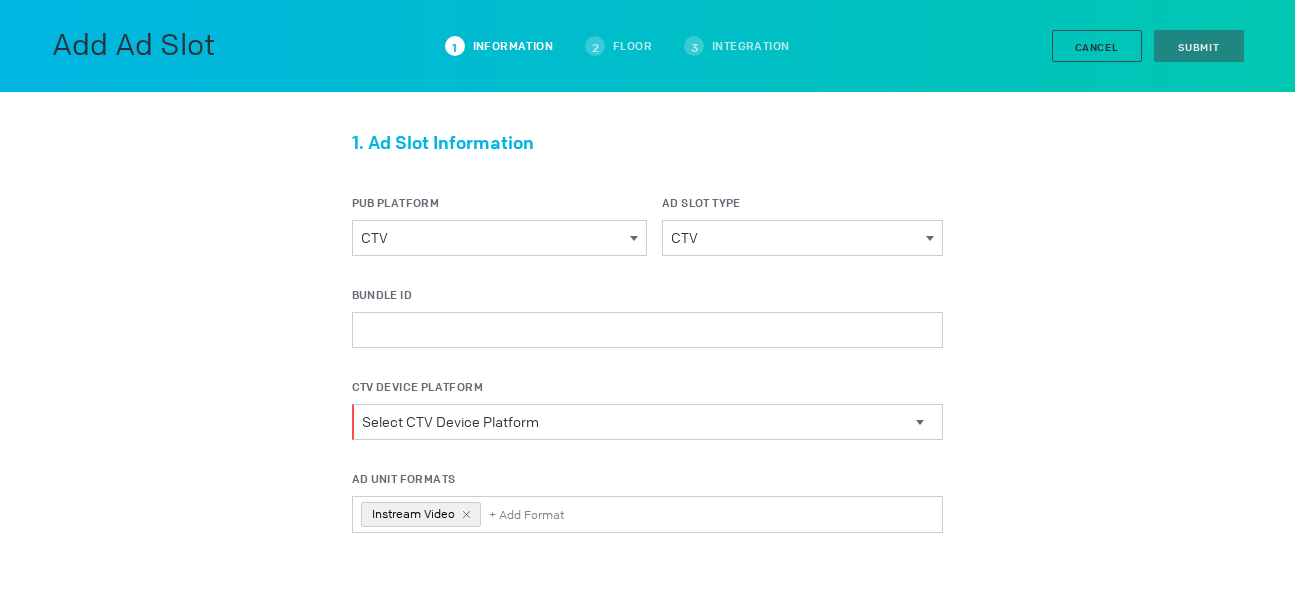 scroll, scrollTop: 0, scrollLeft: 0, axis: both 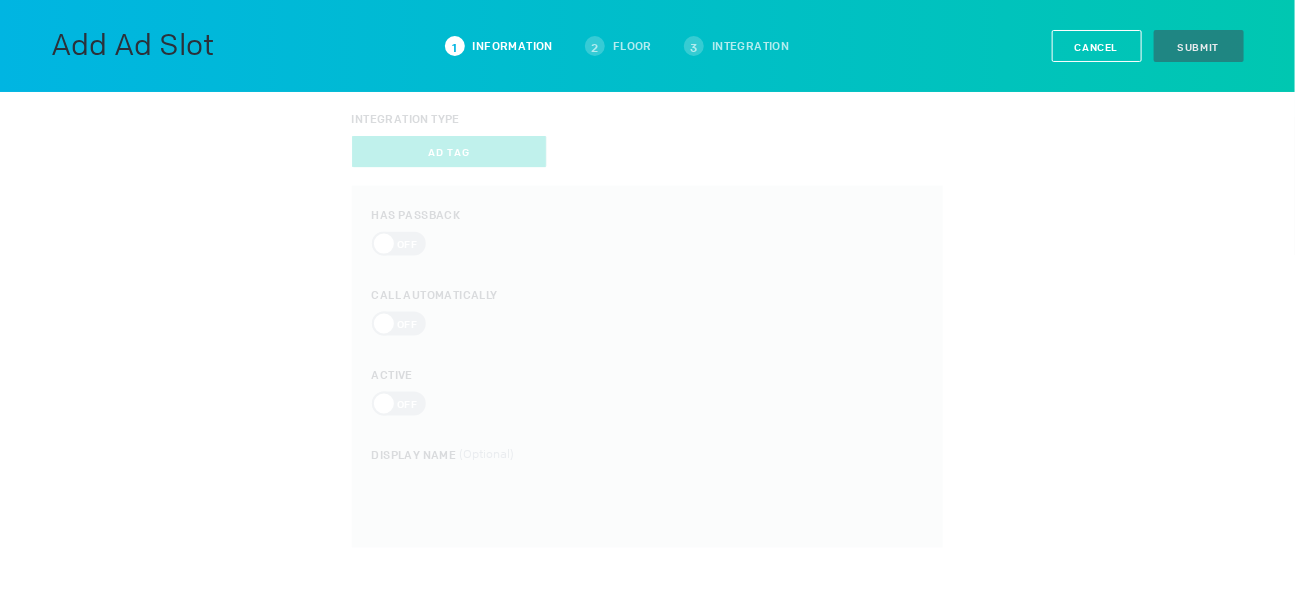 click on "Cancel" at bounding box center (1097, 46) 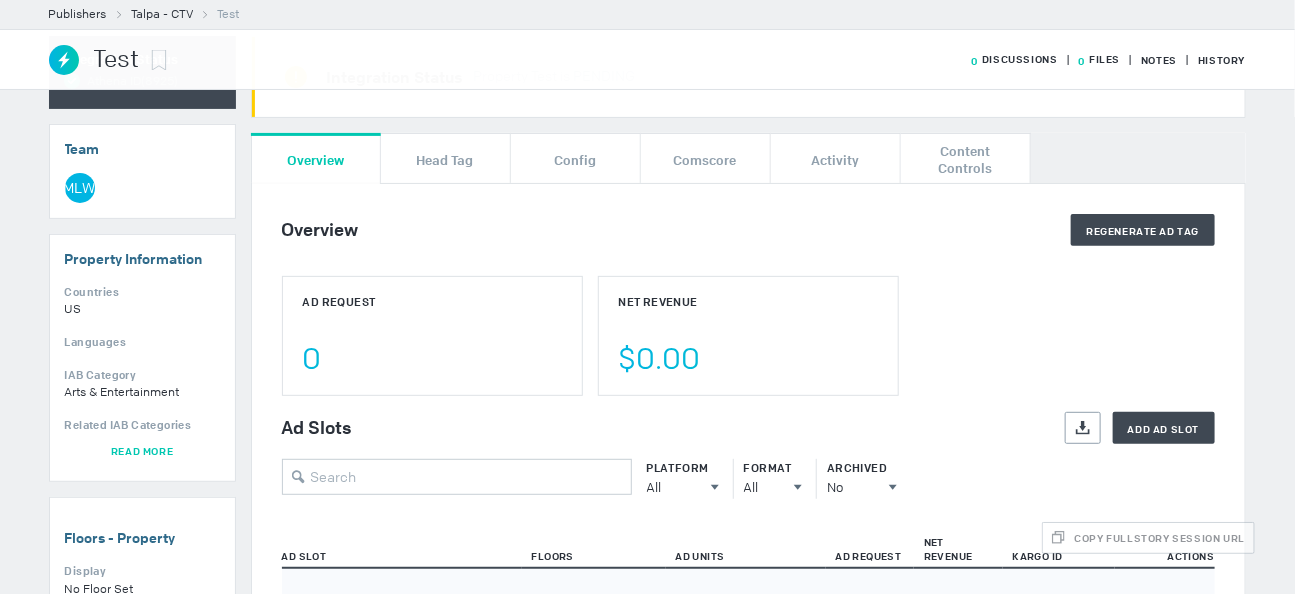 scroll, scrollTop: 0, scrollLeft: 0, axis: both 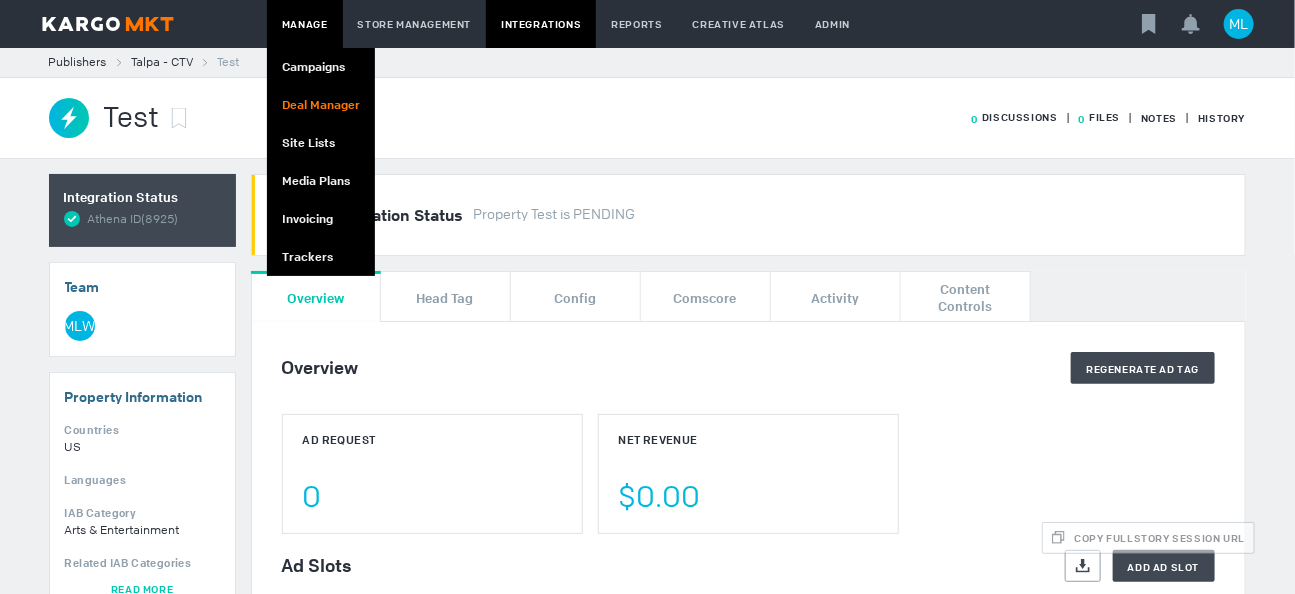 click on "Deal Manager" at bounding box center (321, 105) 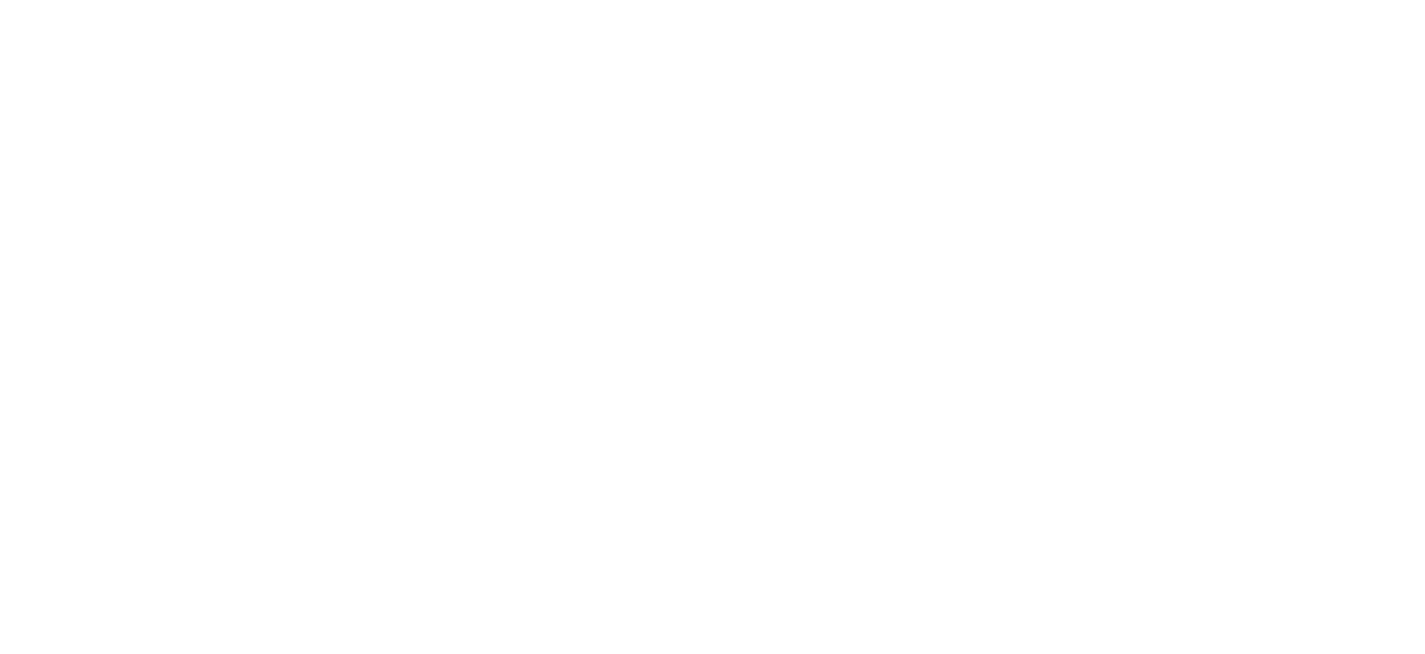 scroll, scrollTop: 0, scrollLeft: 0, axis: both 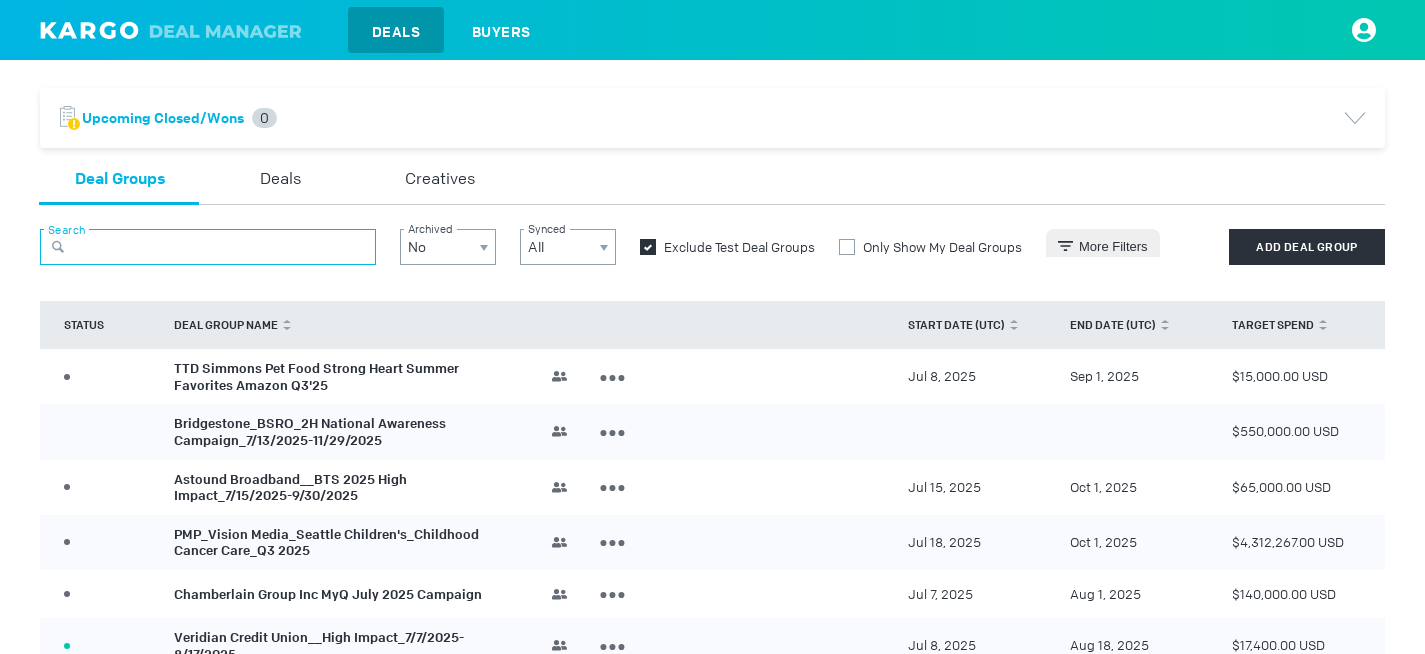 click at bounding box center [208, 247] 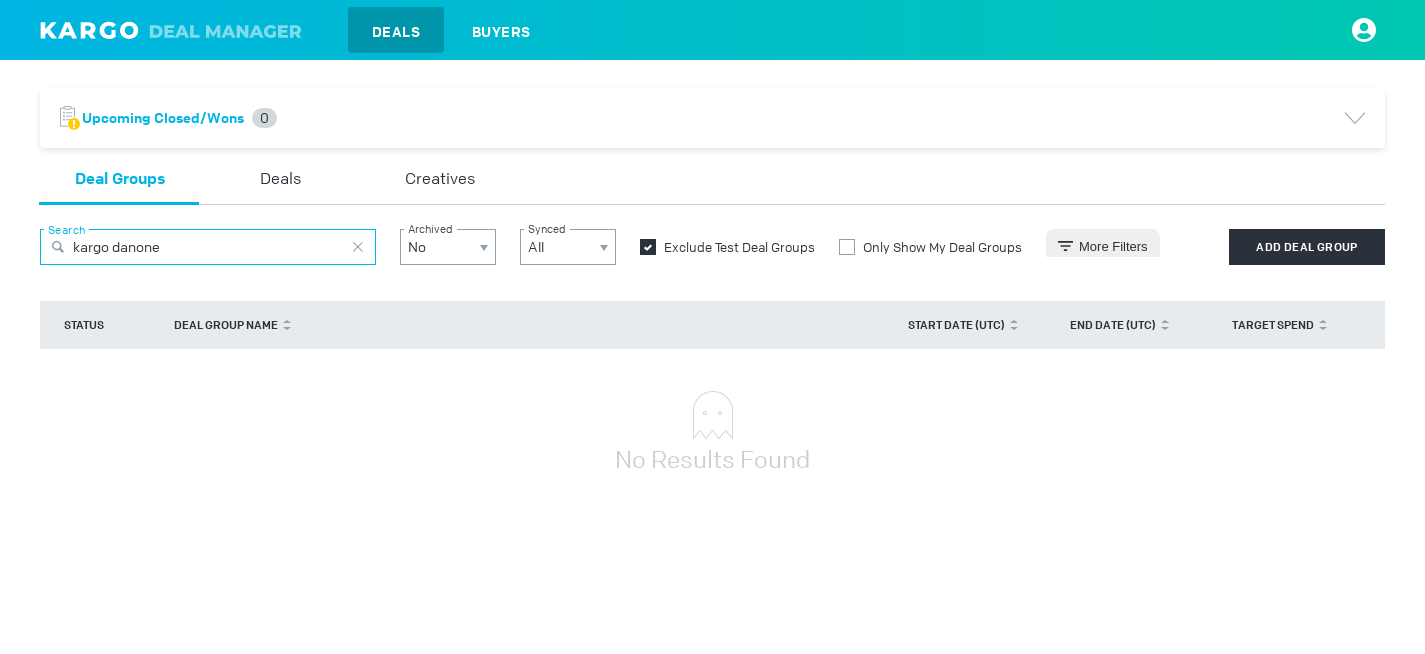 click on "kargo danone" at bounding box center [208, 247] 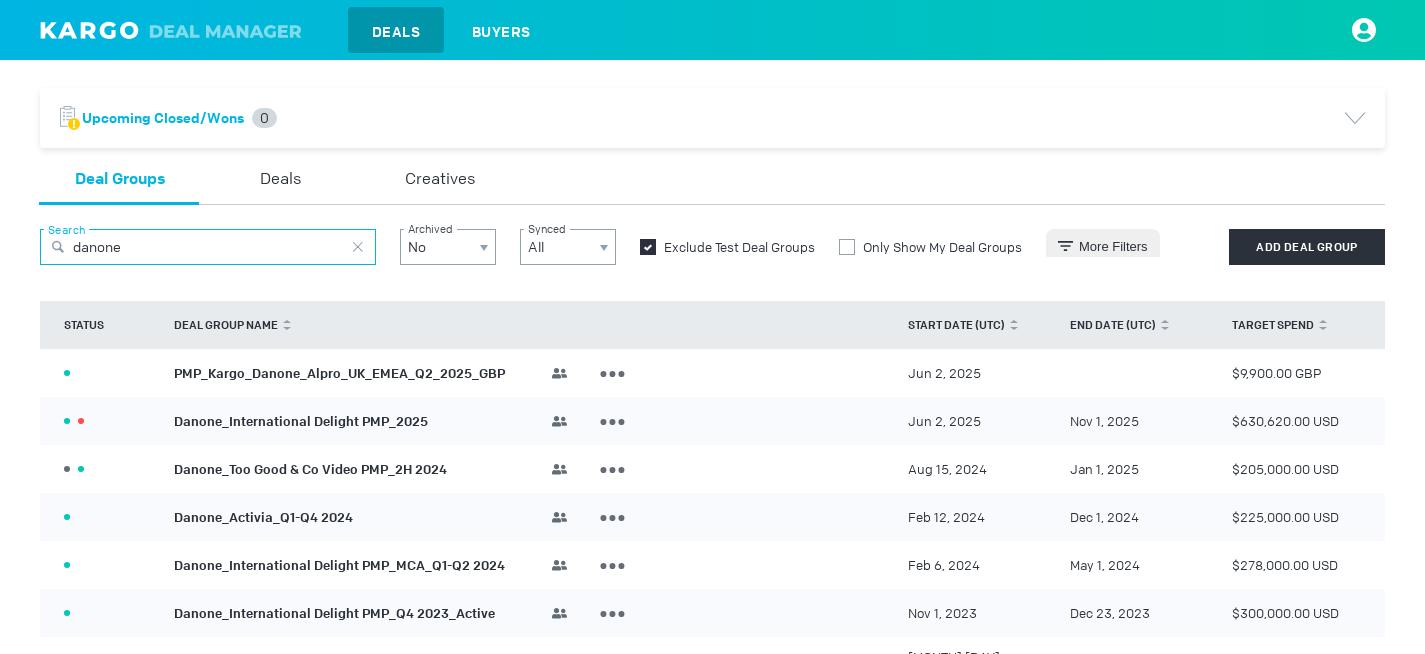 type on "danone" 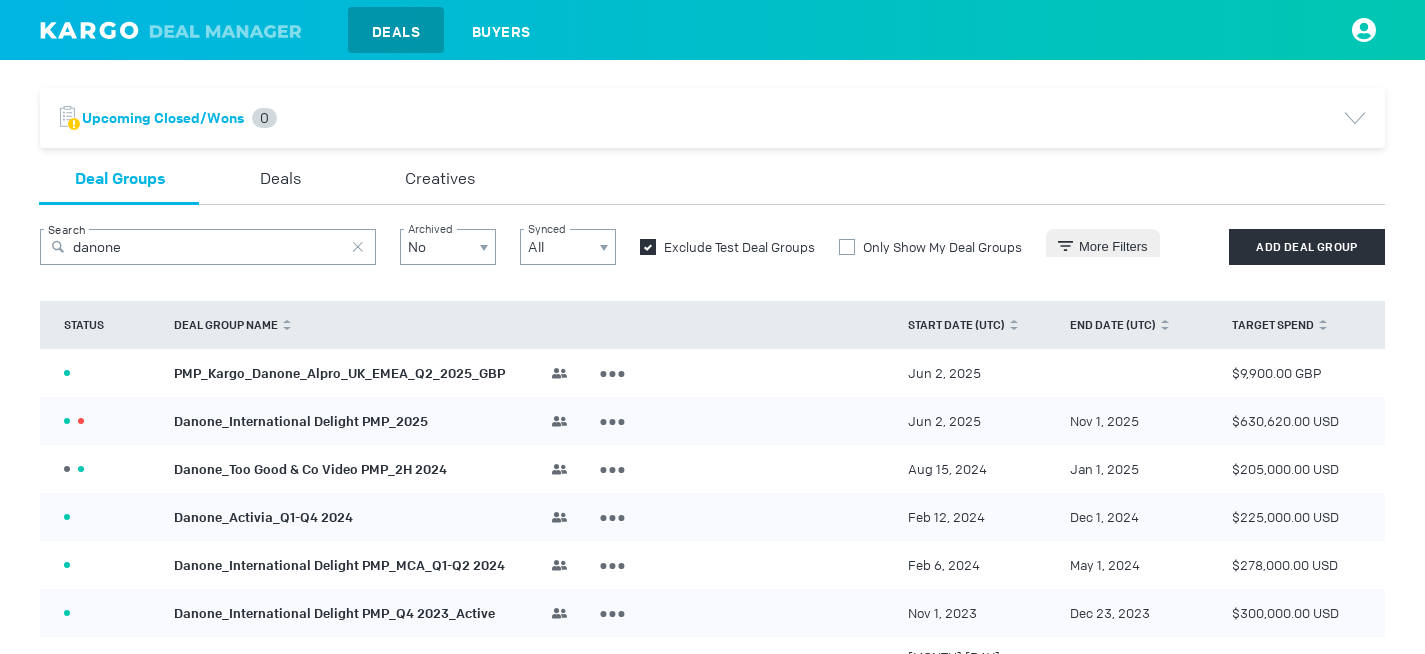 click on "PMP_Kargo_Danone_Alpro_UK_EMEA_Q2_2025_GBP" at bounding box center [339, 372] 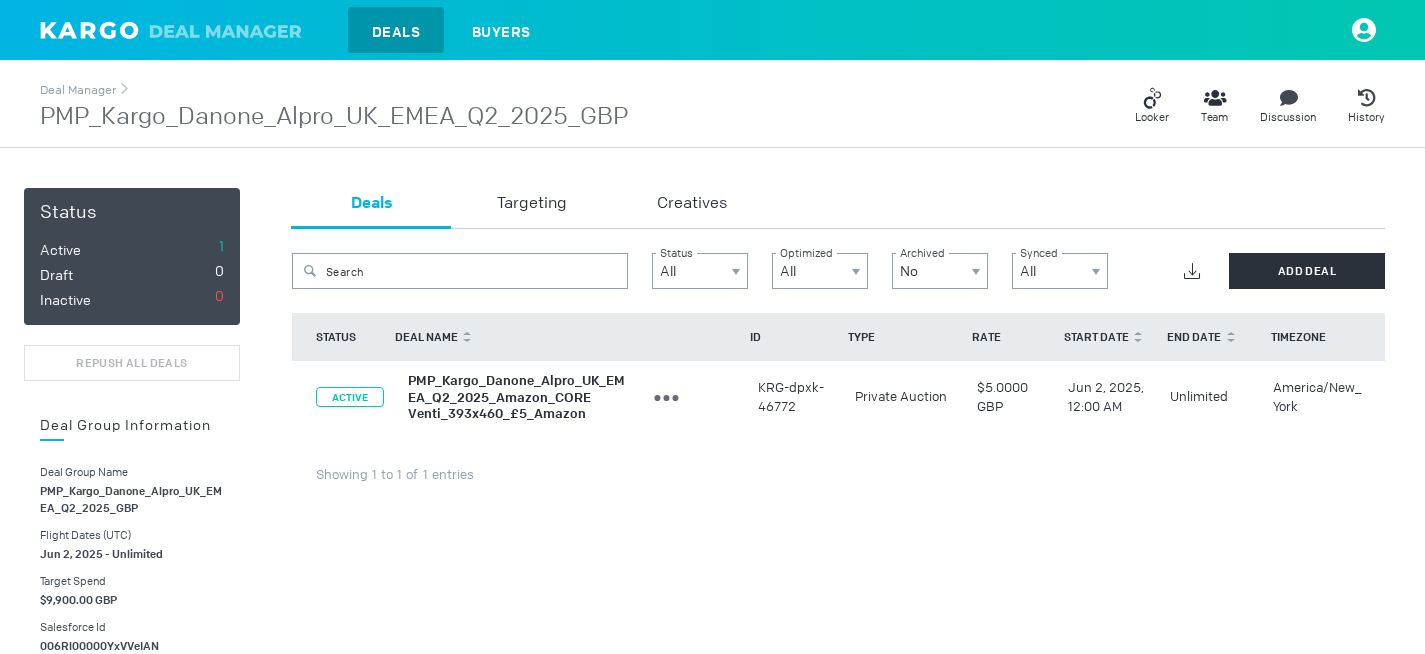 click on "PMP_Kargo_Danone_Alpro_UK_EMEA_Q2_2025_Amazon_CORE Venti_393x460_£5_Amazon" at bounding box center (516, 397) 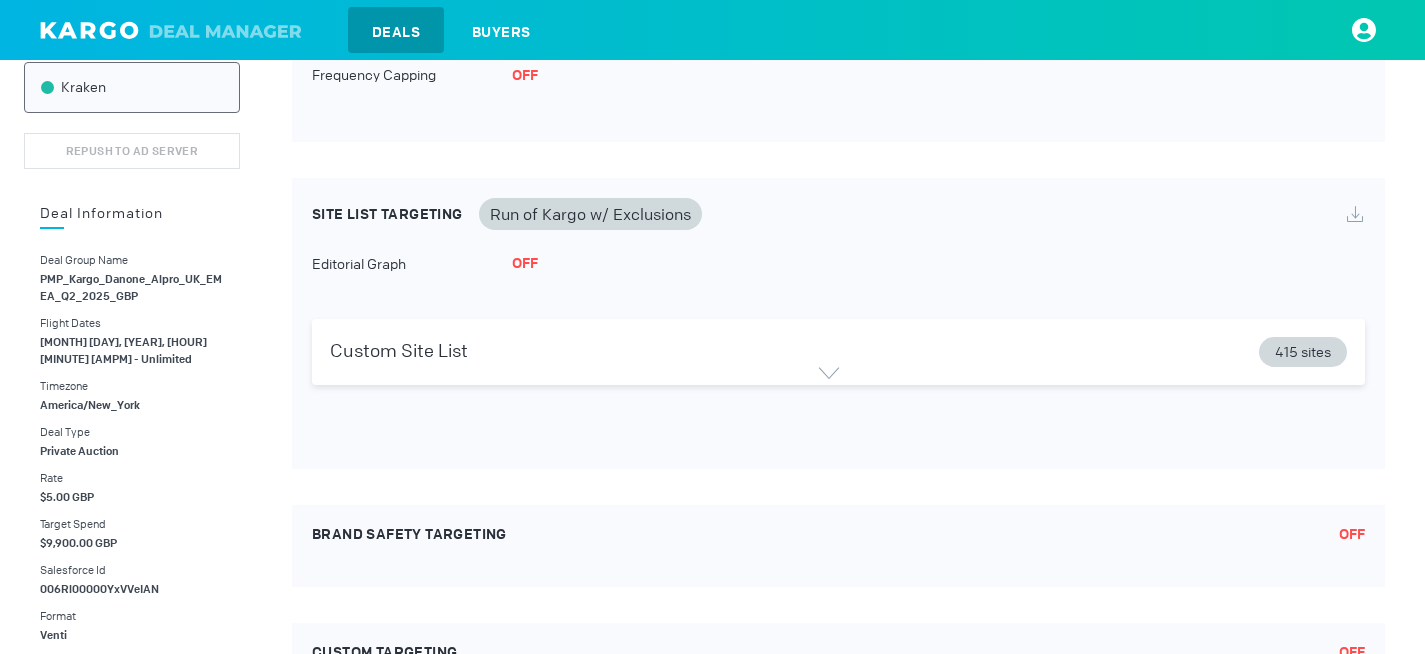 scroll, scrollTop: 329, scrollLeft: 0, axis: vertical 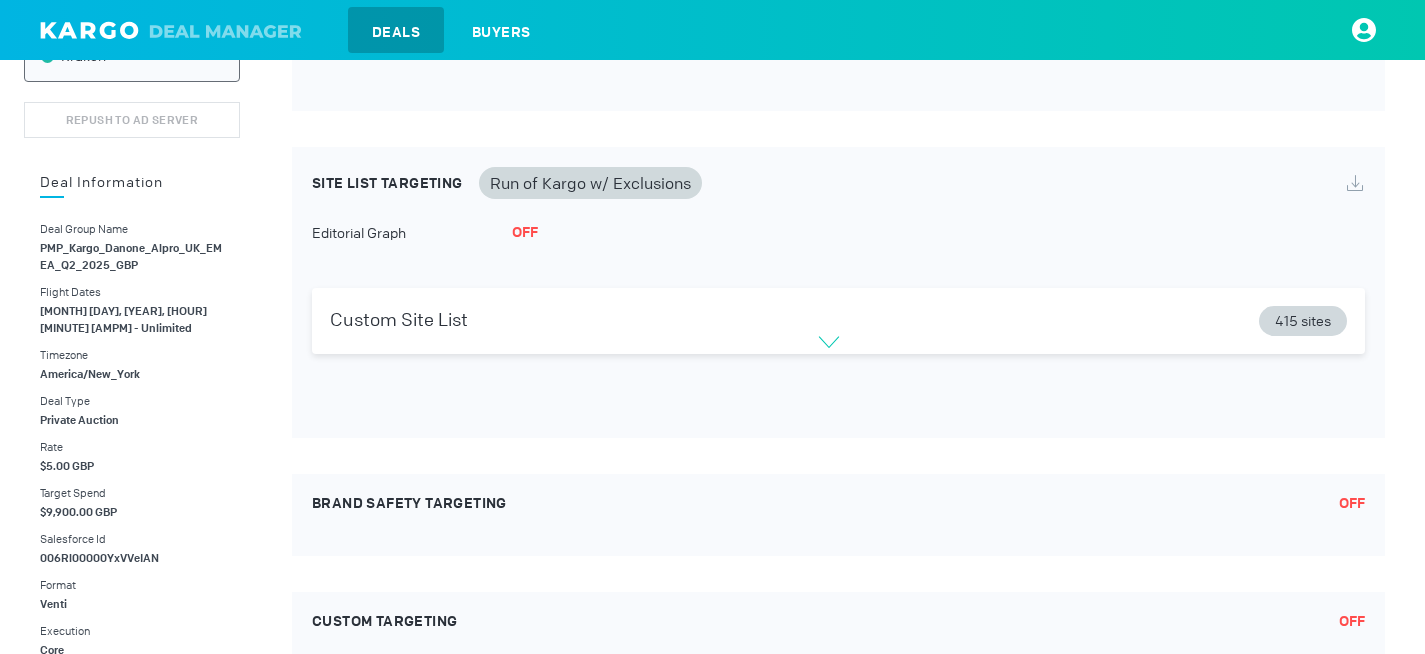 click at bounding box center [829, 342] 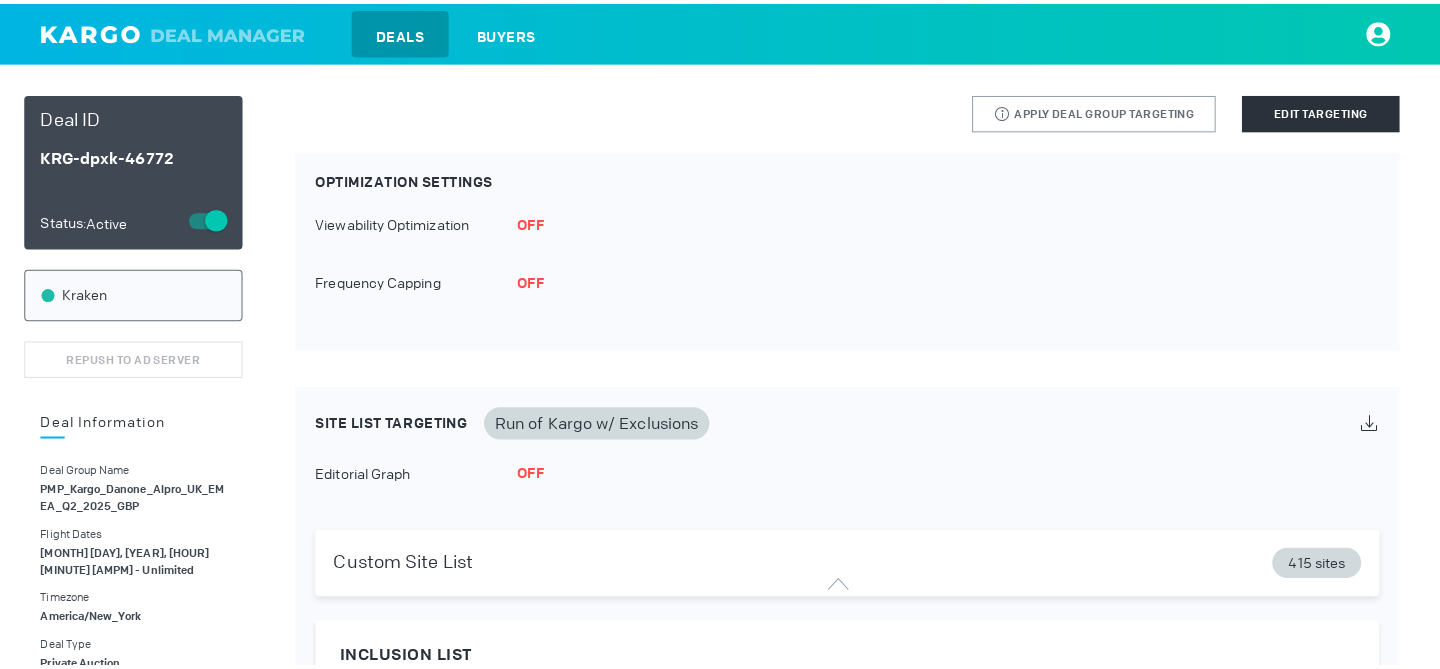 scroll, scrollTop: 0, scrollLeft: 0, axis: both 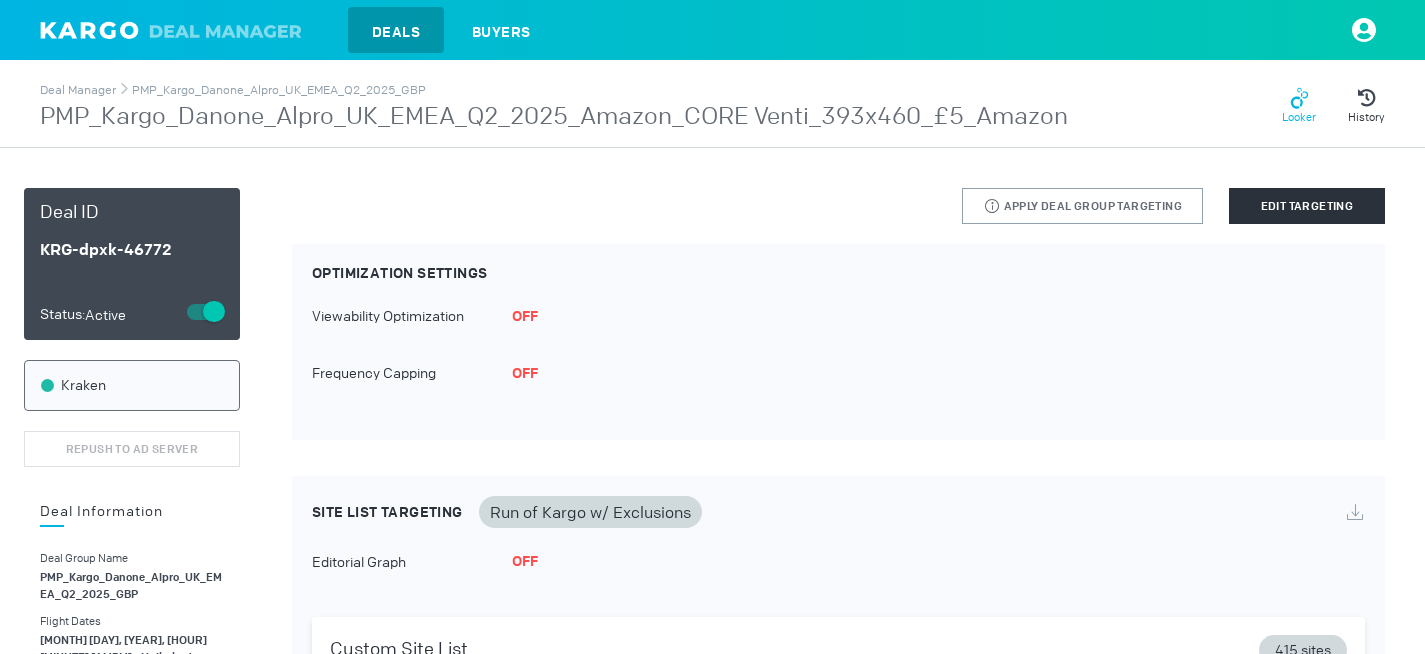 click on "Looker" at bounding box center (1299, 117) 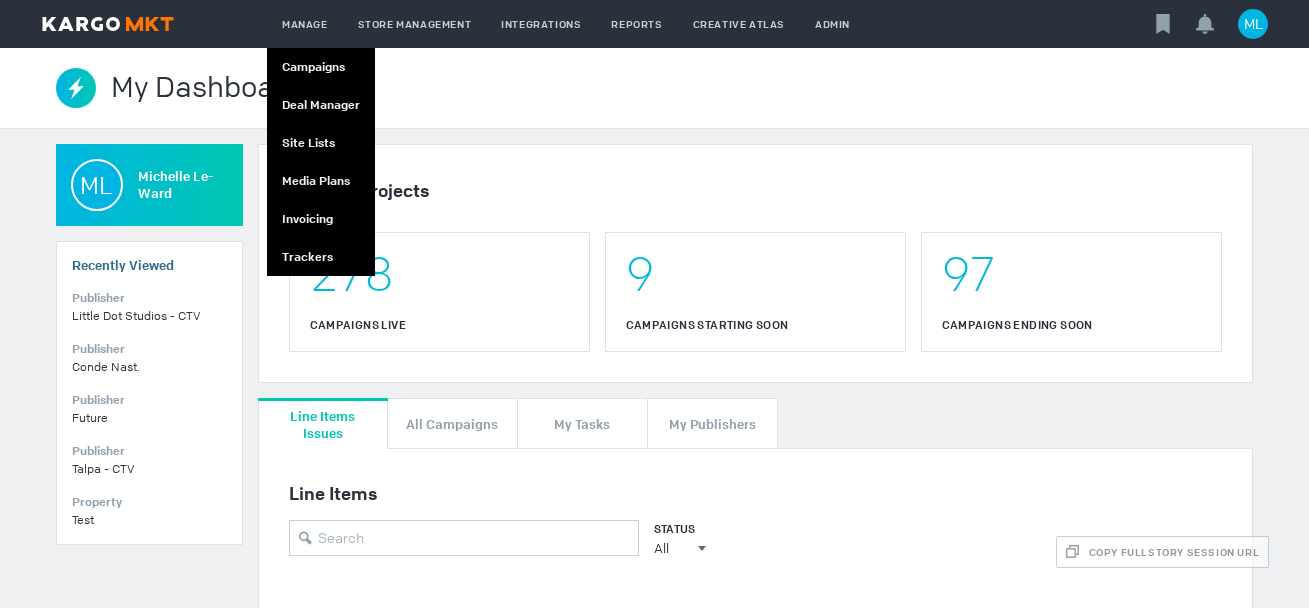 scroll, scrollTop: 0, scrollLeft: 0, axis: both 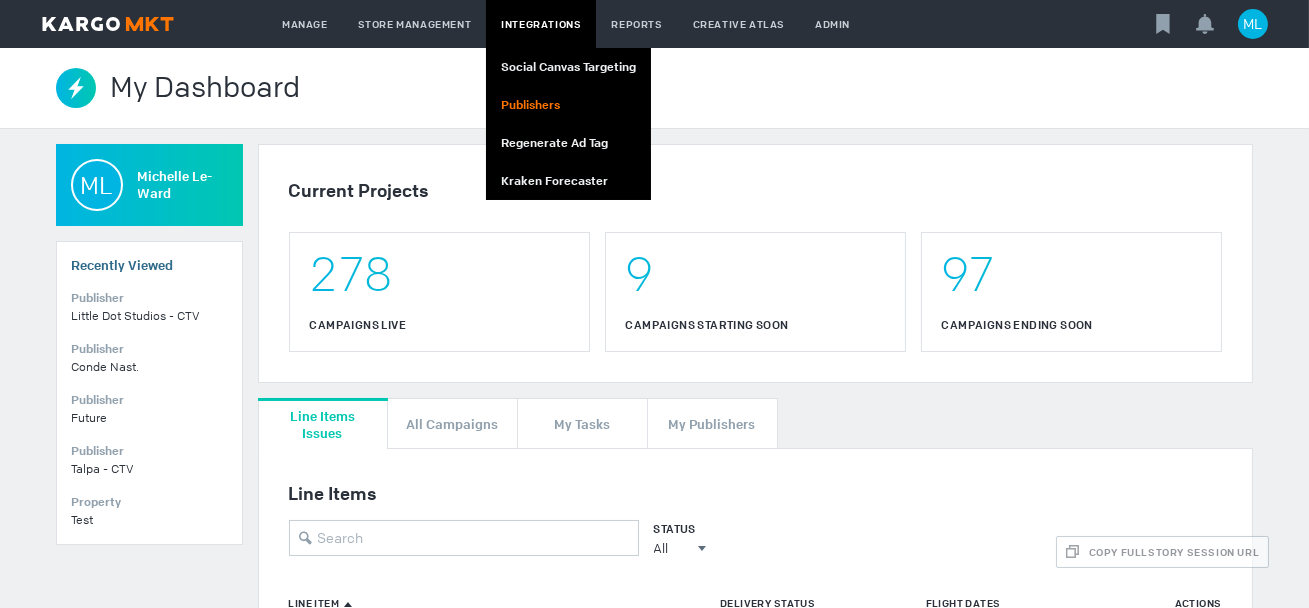 click on "Publishers" at bounding box center [568, 105] 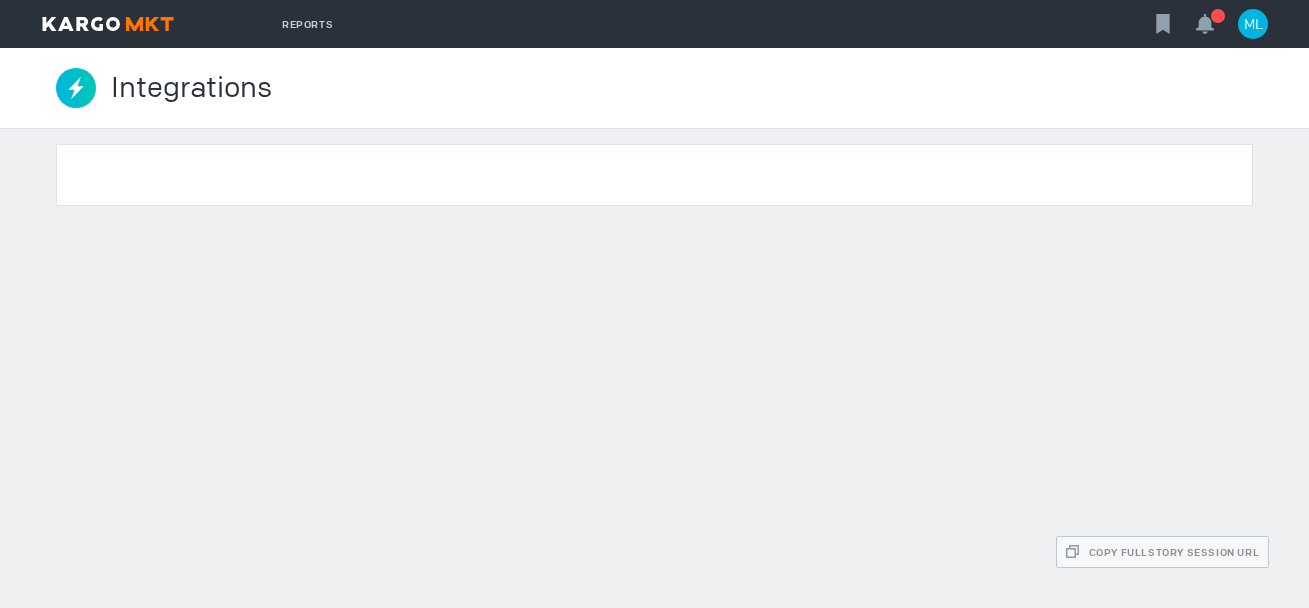 scroll, scrollTop: 0, scrollLeft: 0, axis: both 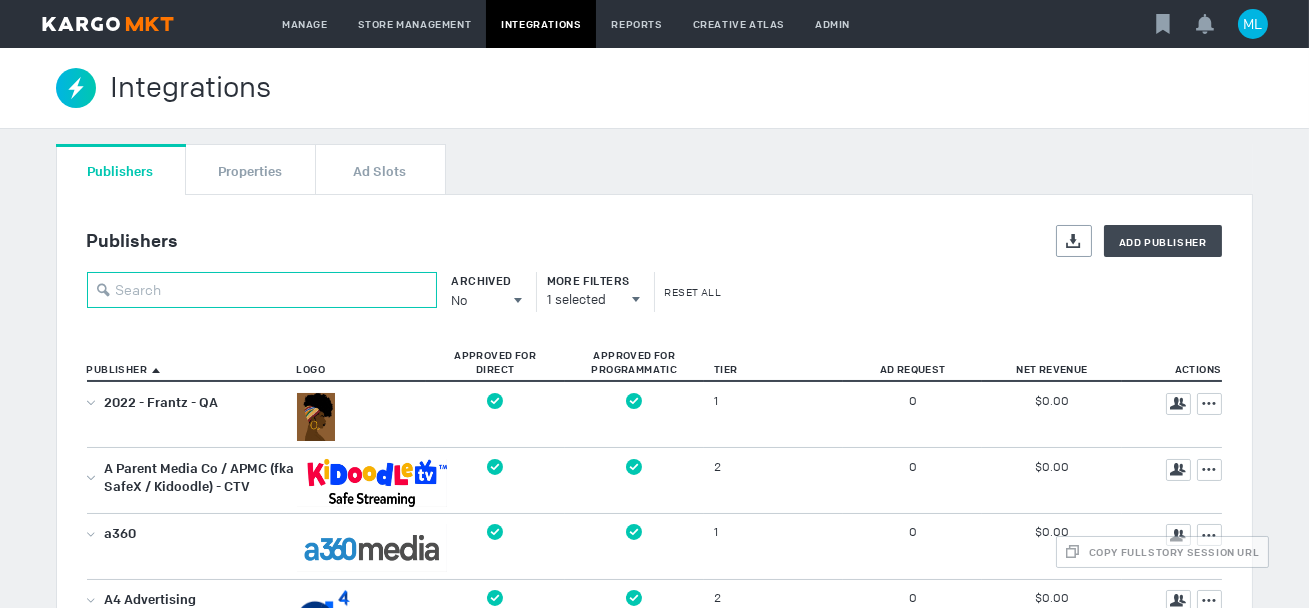 click at bounding box center [262, 290] 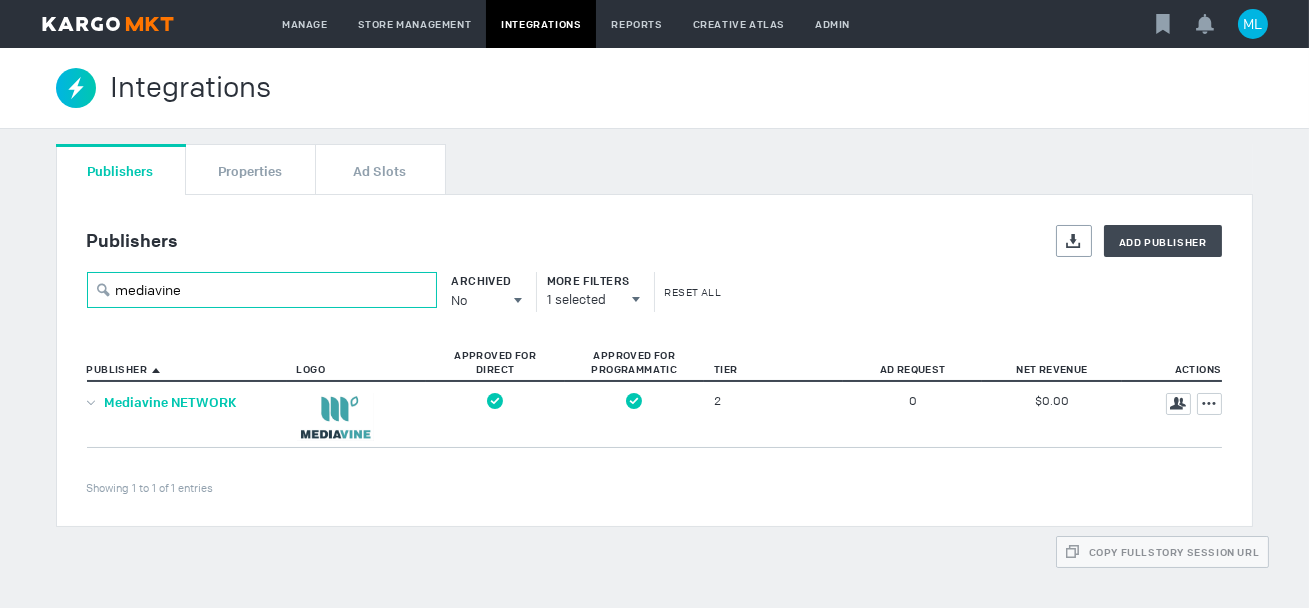 type on "mediavine" 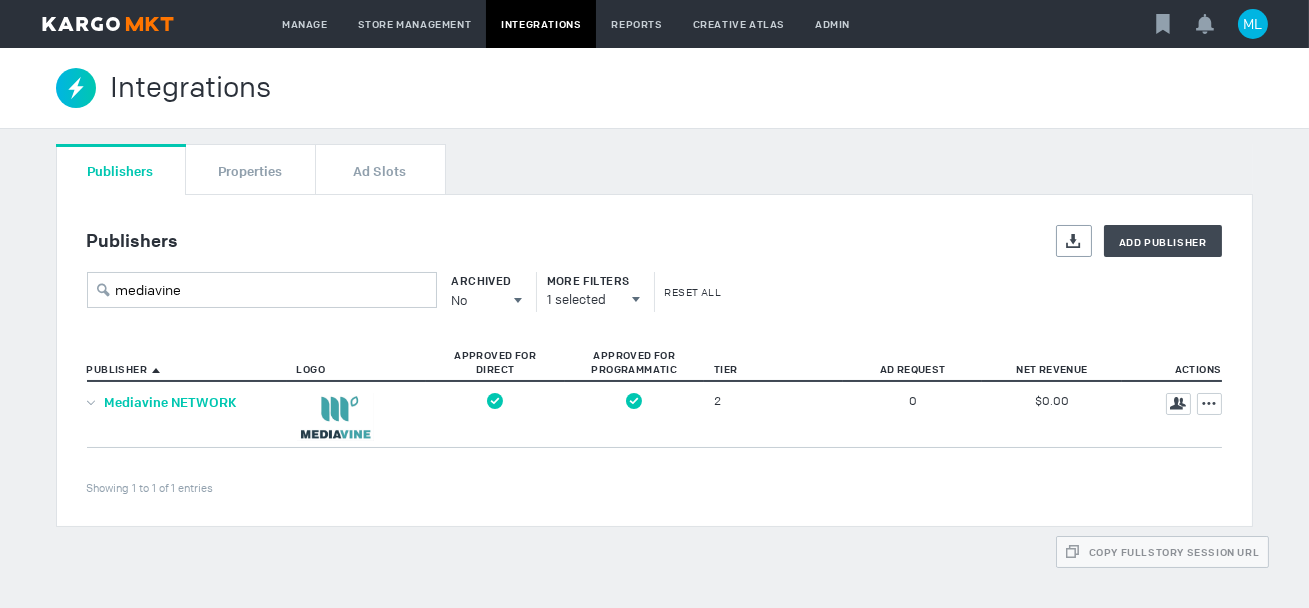 click on "Mediavine NETWORK" at bounding box center (171, 402) 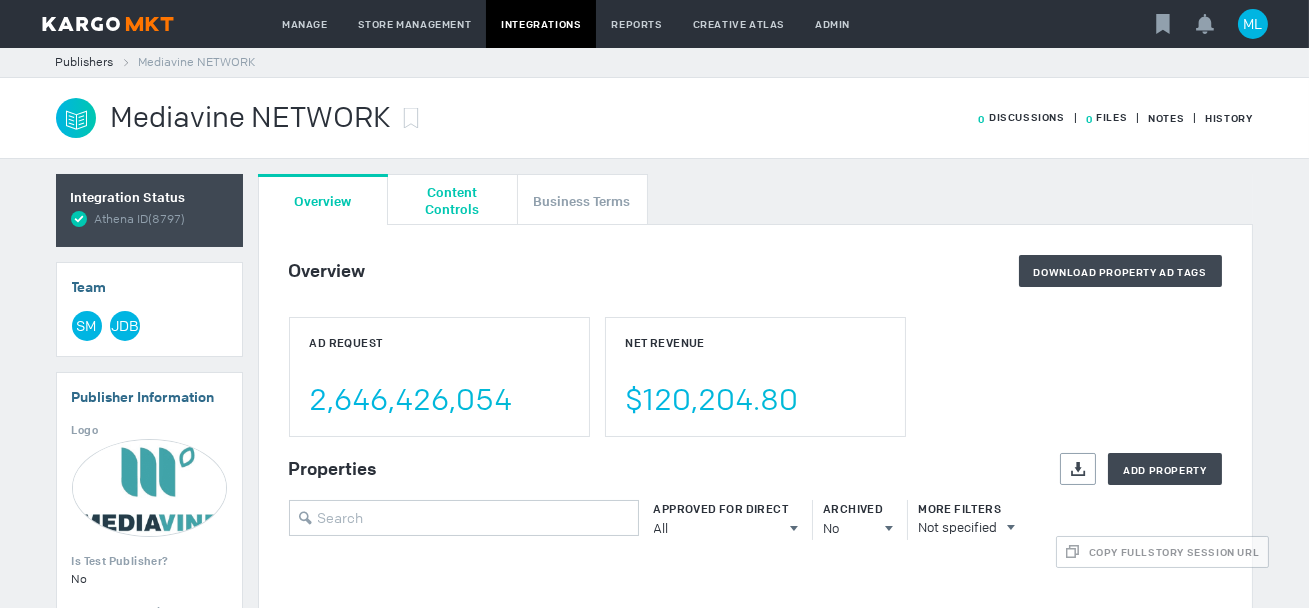 click on "Content Controls" at bounding box center (452, 199) 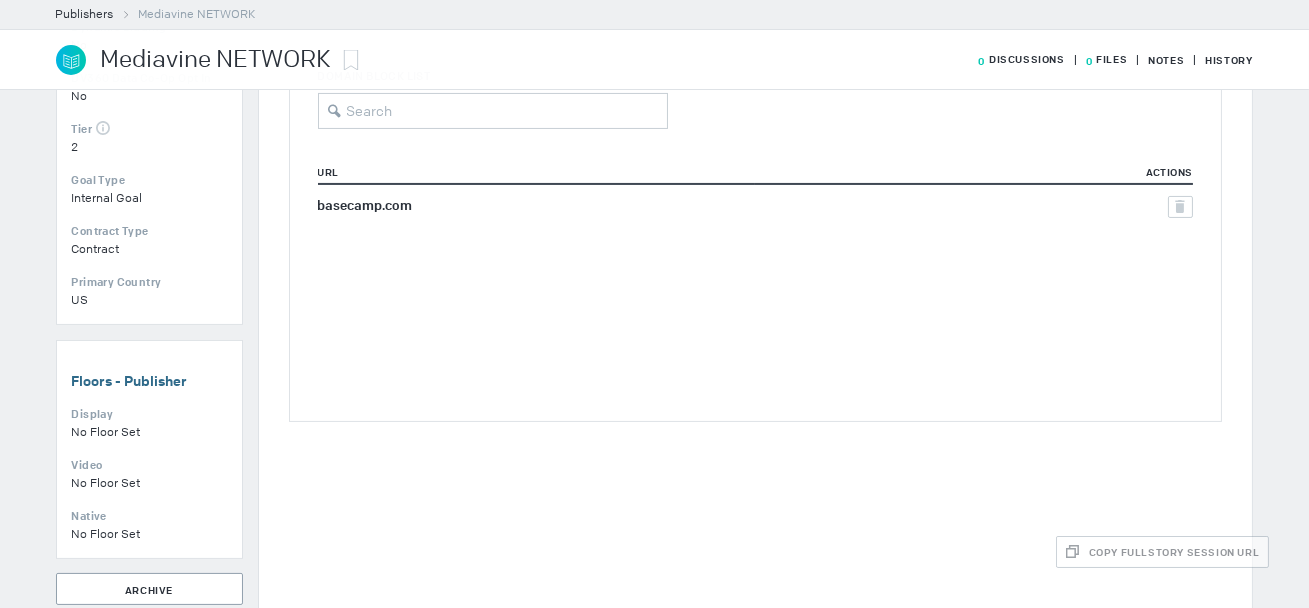 scroll, scrollTop: 0, scrollLeft: 0, axis: both 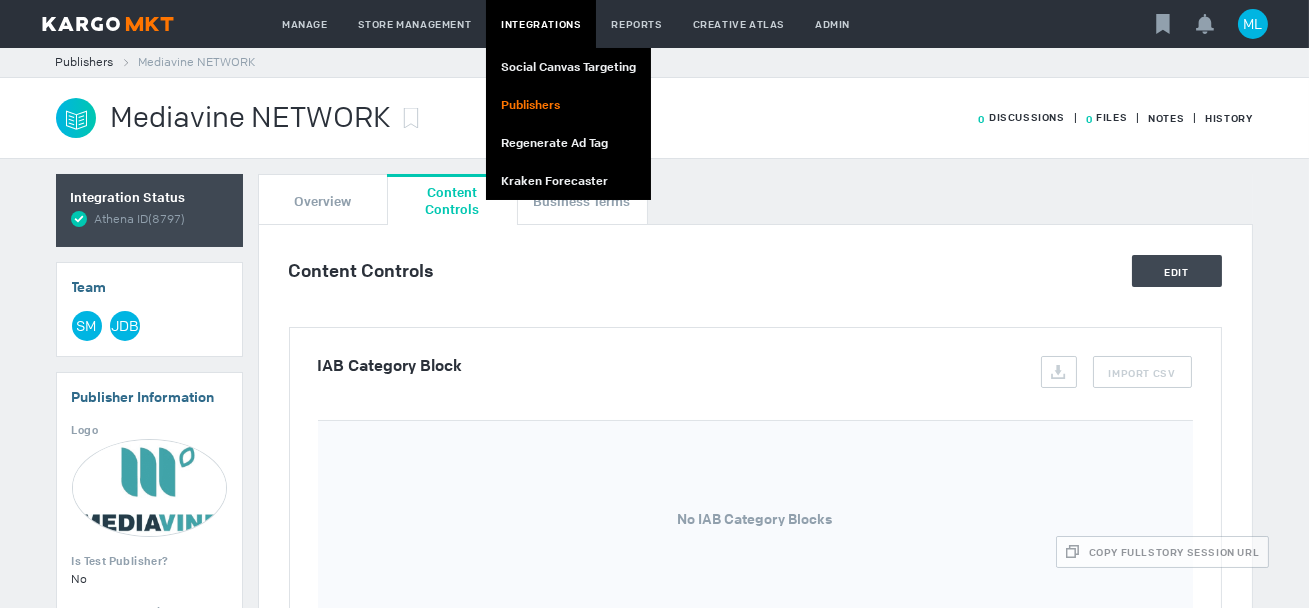 click on "Publishers" at bounding box center [568, 105] 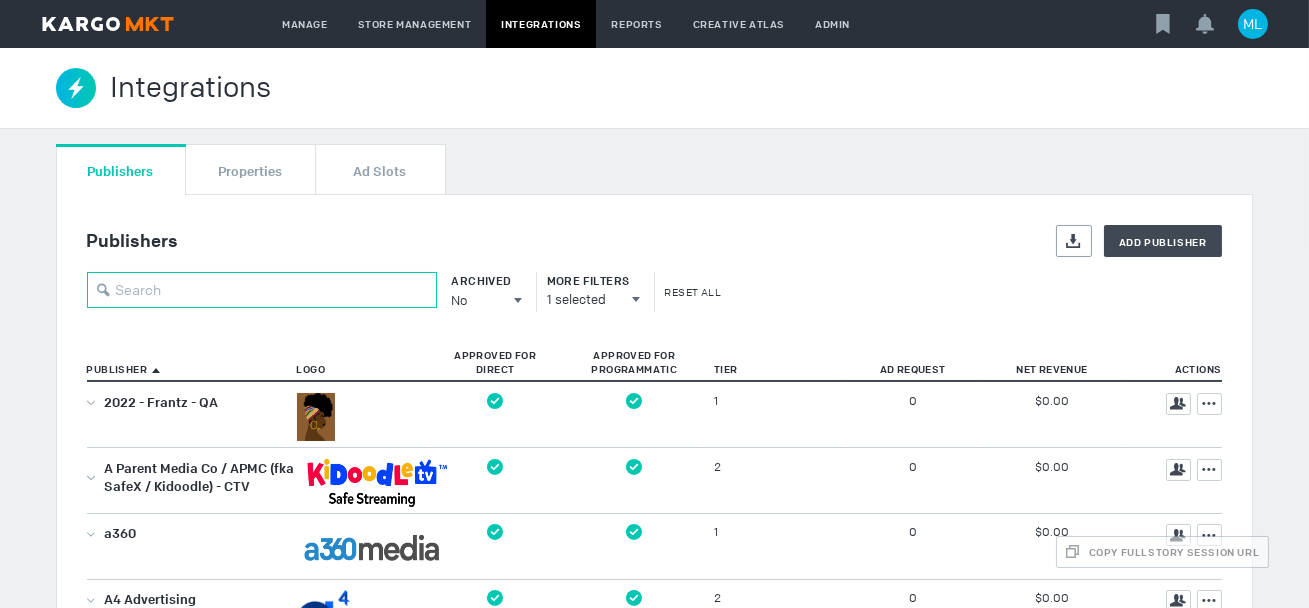 click at bounding box center (262, 290) 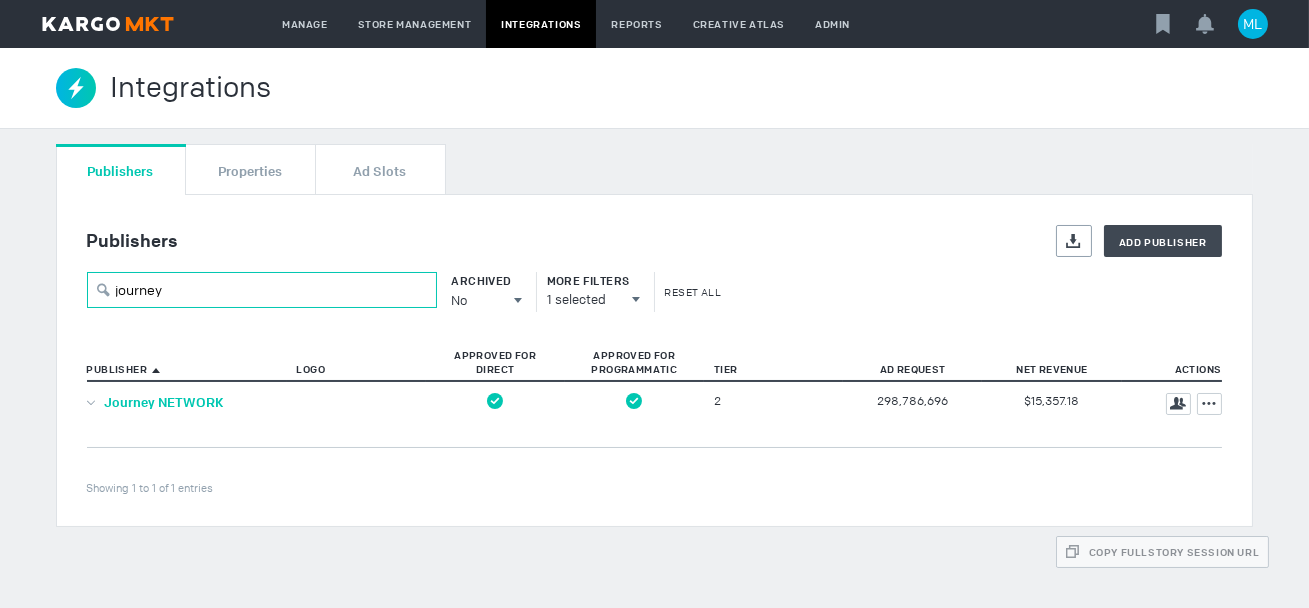 type on "journey" 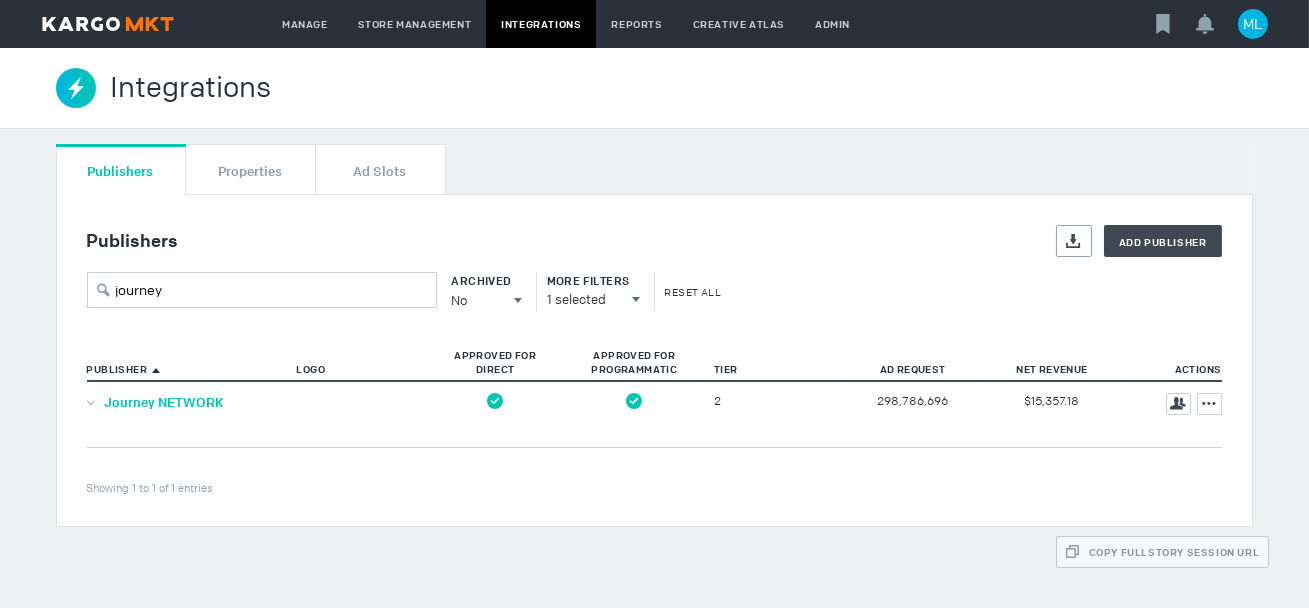 click on "Journey NETWORK" at bounding box center (164, 402) 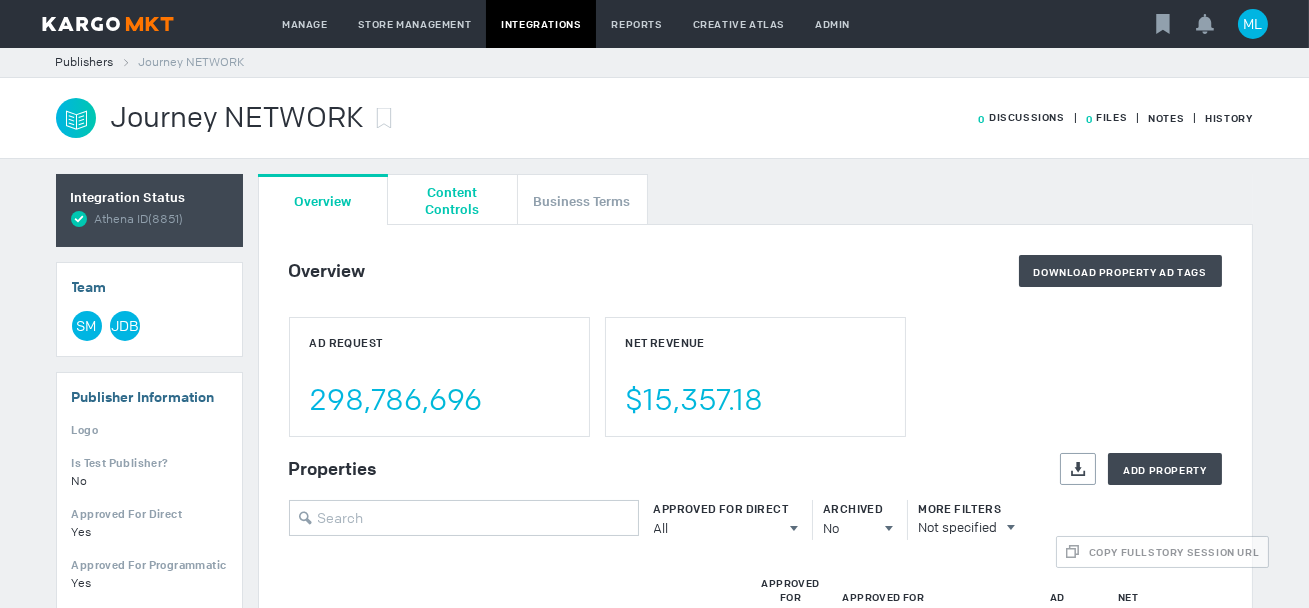 click on "Content Controls" at bounding box center [452, 199] 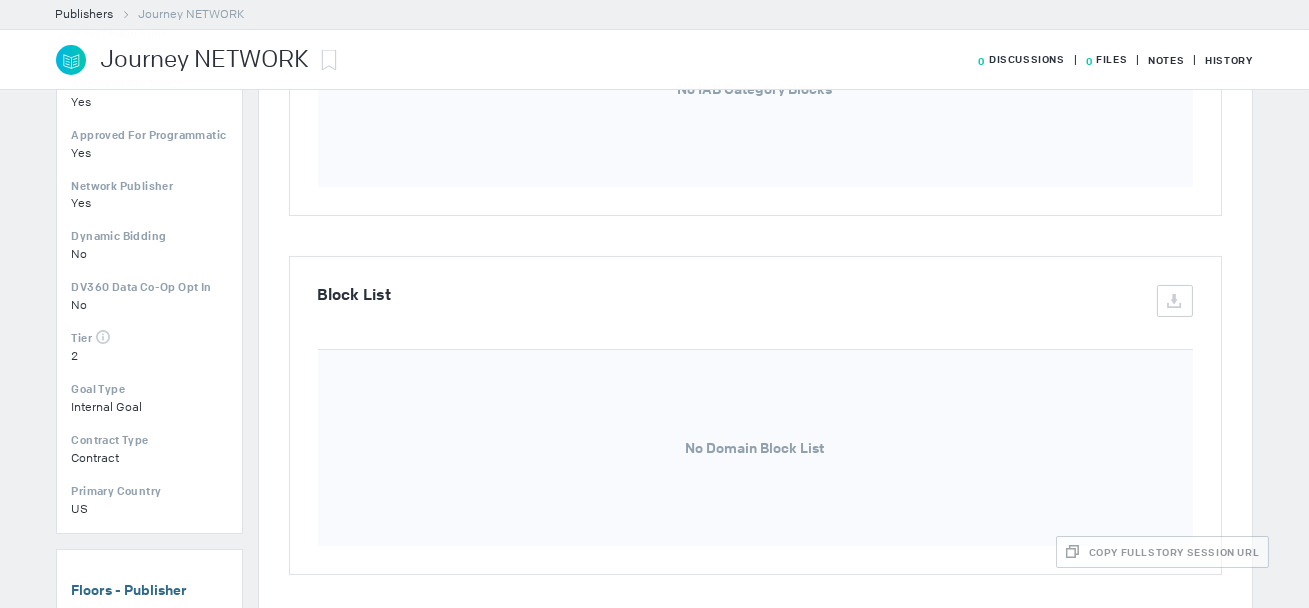 scroll, scrollTop: 0, scrollLeft: 0, axis: both 